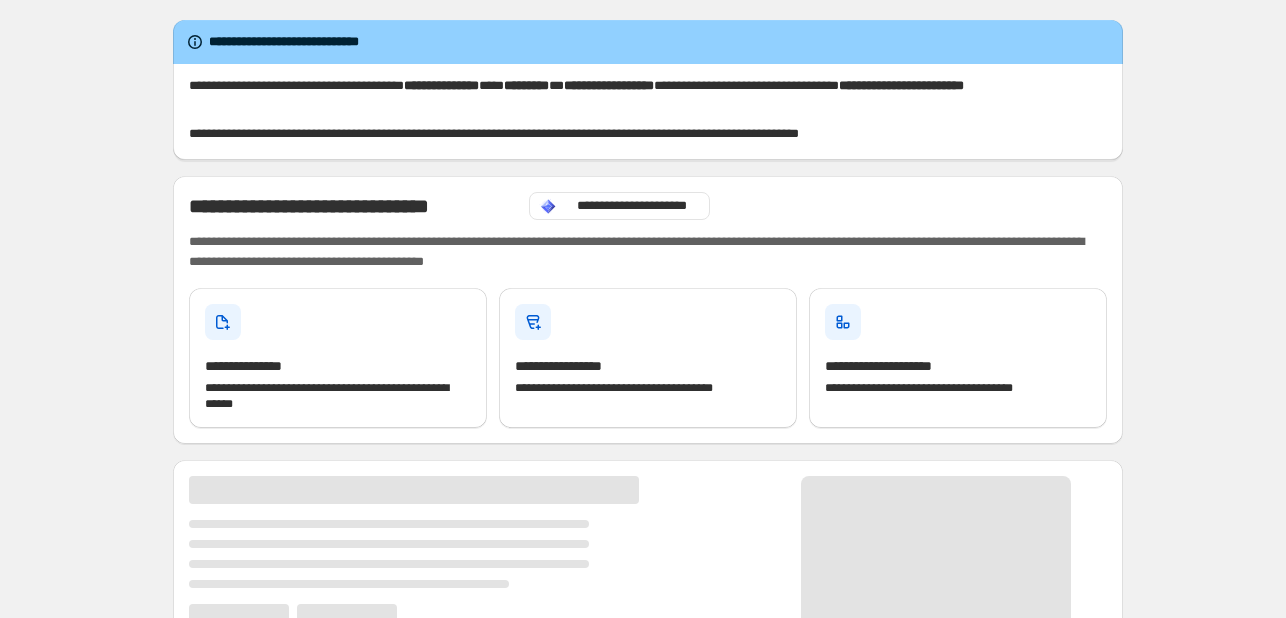 scroll, scrollTop: 0, scrollLeft: 0, axis: both 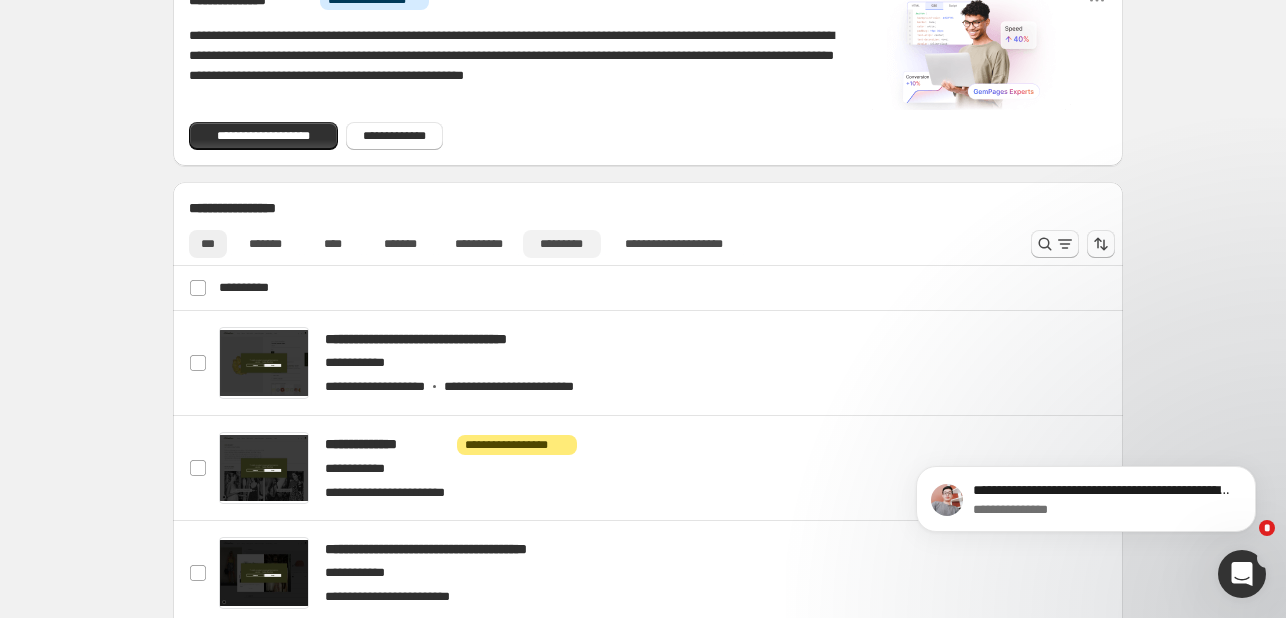 click on "*********" at bounding box center (562, 244) 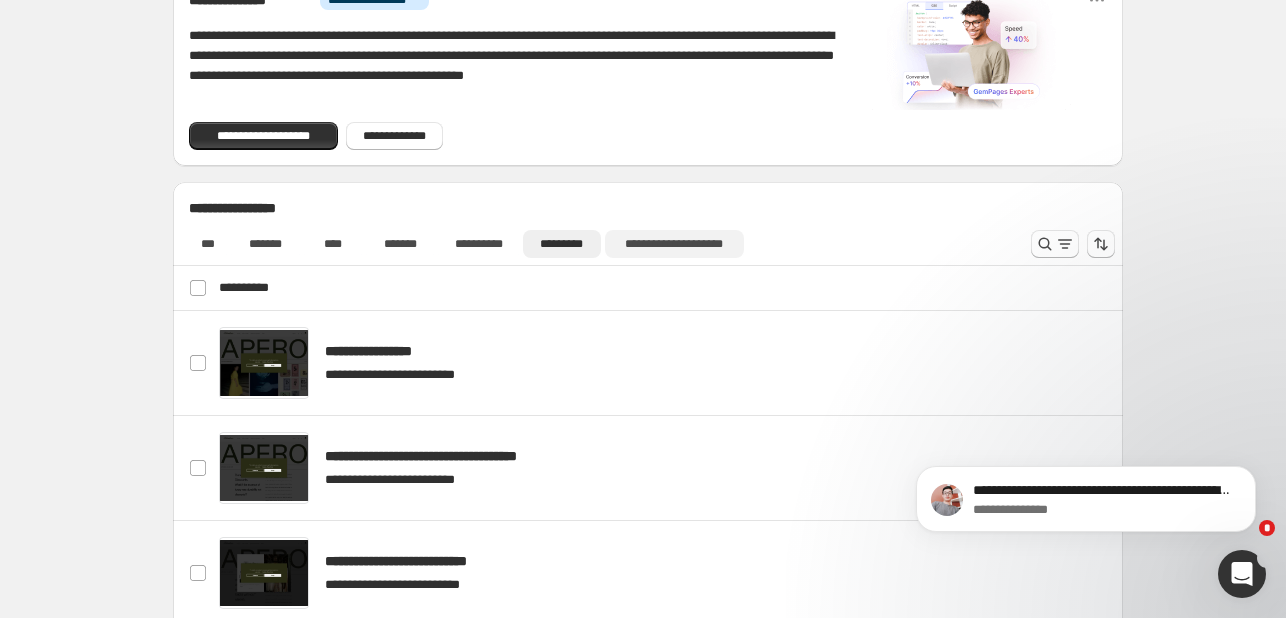 click on "**********" at bounding box center (674, 244) 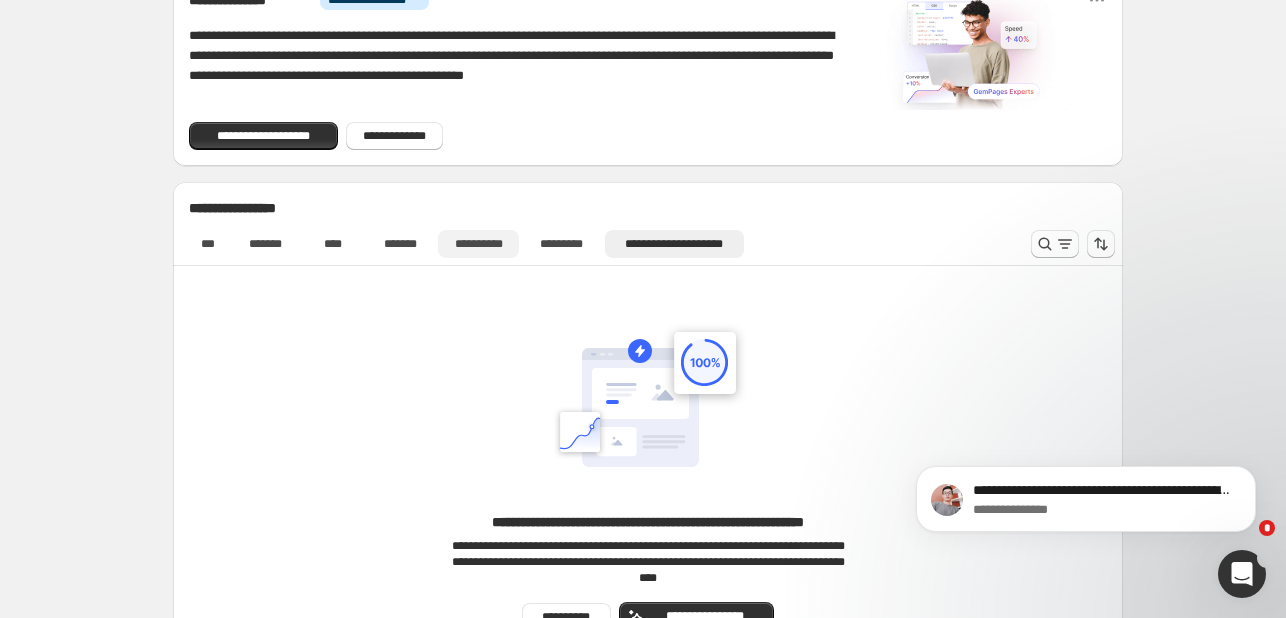 click on "**********" at bounding box center [478, 244] 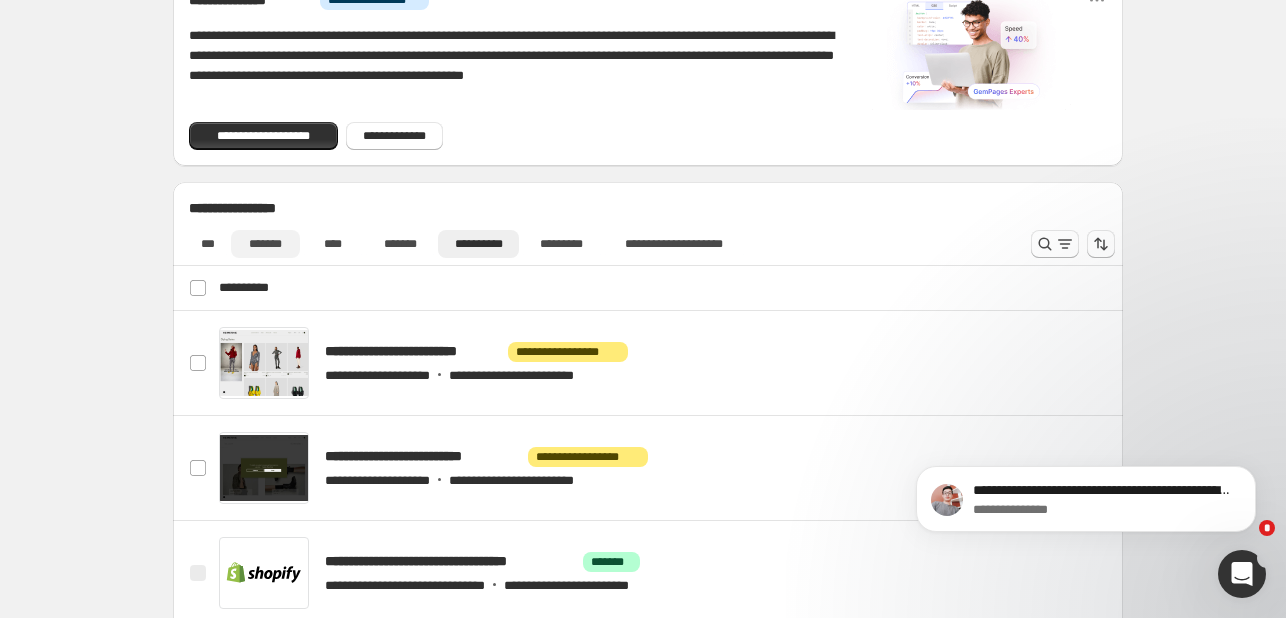 click on "*******" at bounding box center (265, 244) 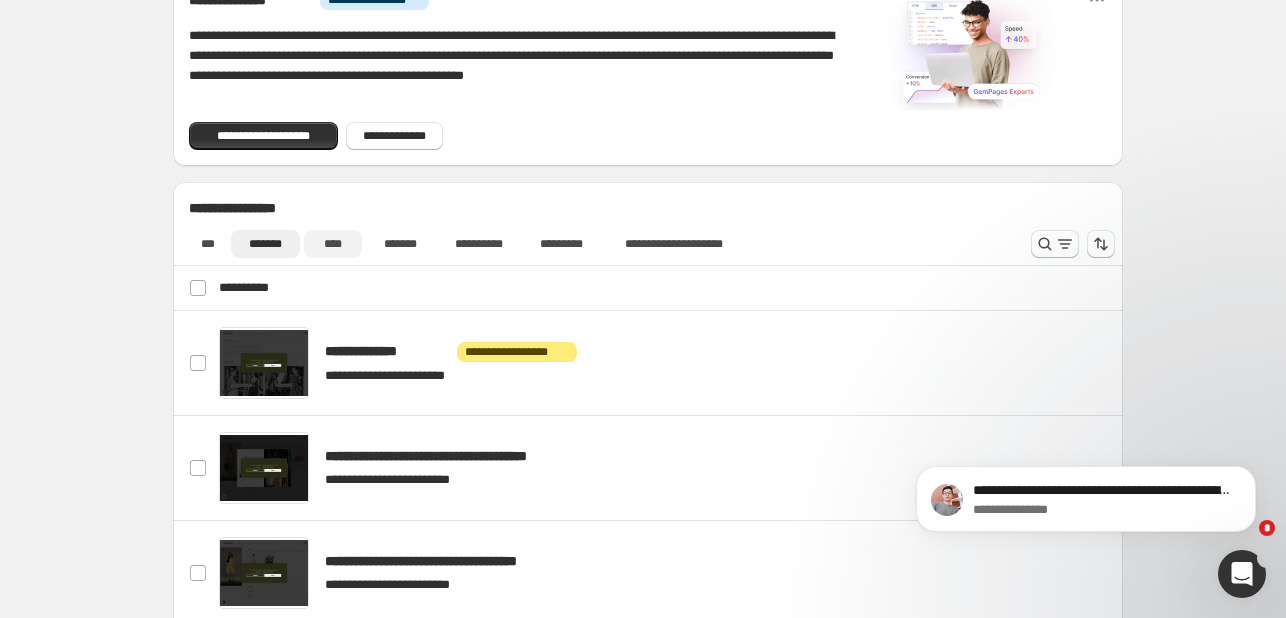 click on "****" at bounding box center (333, 244) 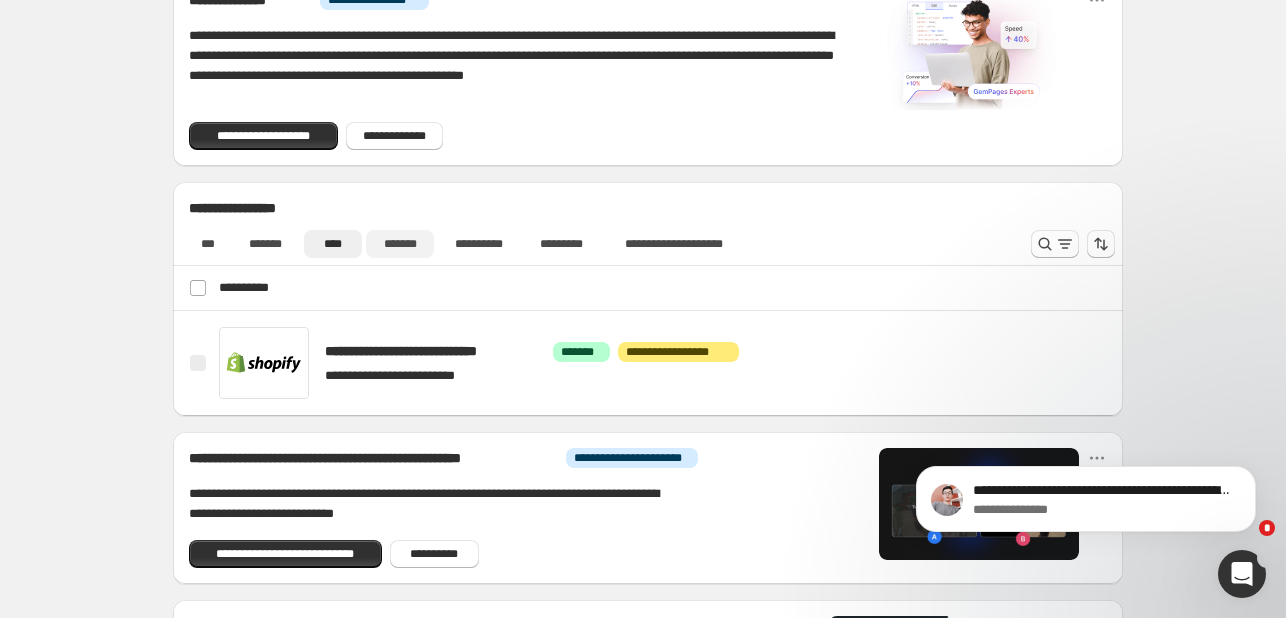 click on "*******" at bounding box center (400, 244) 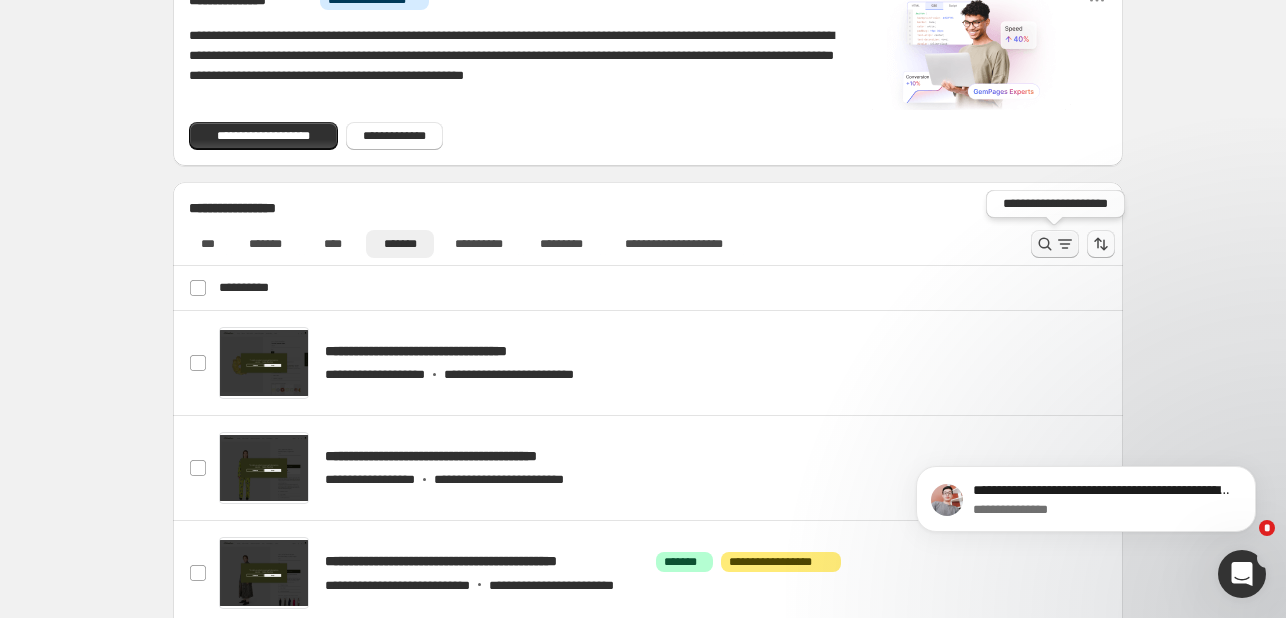 click 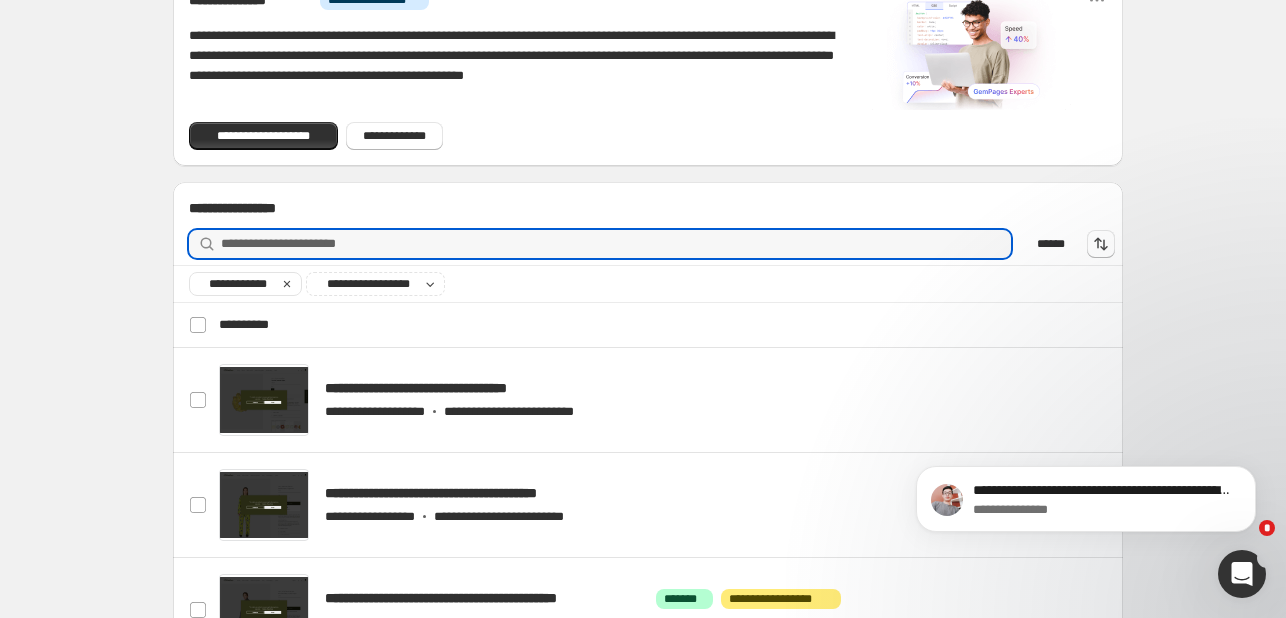 type on "**********" 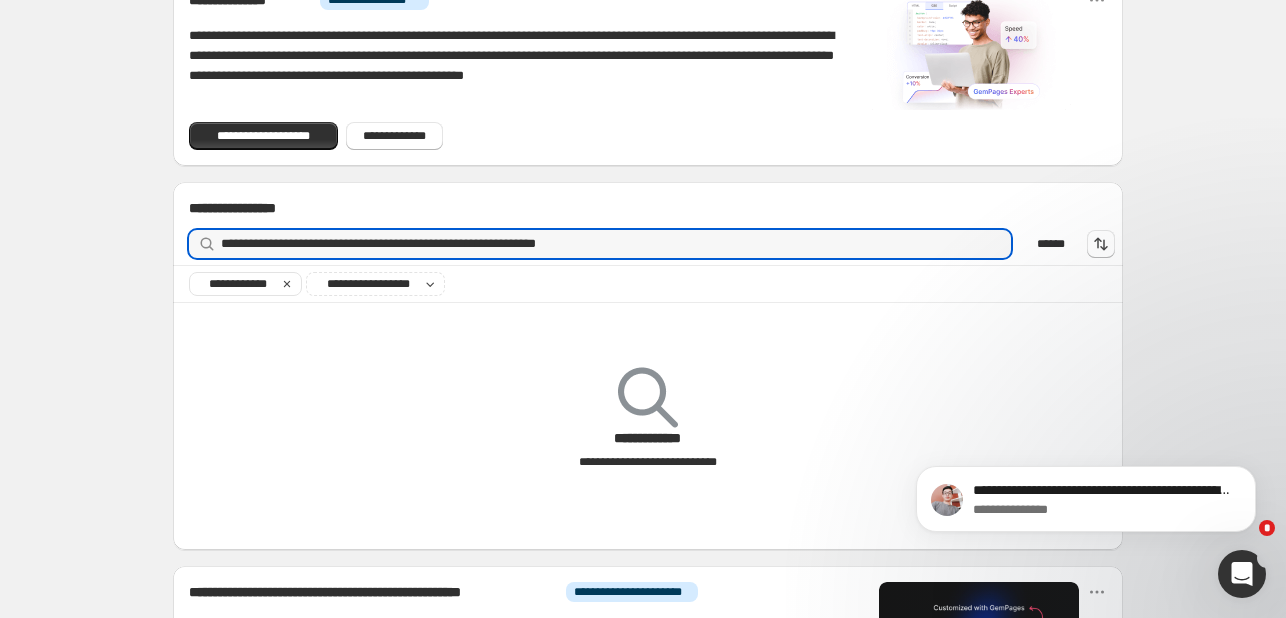 drag, startPoint x: 655, startPoint y: 241, endPoint x: 220, endPoint y: 222, distance: 435.41473 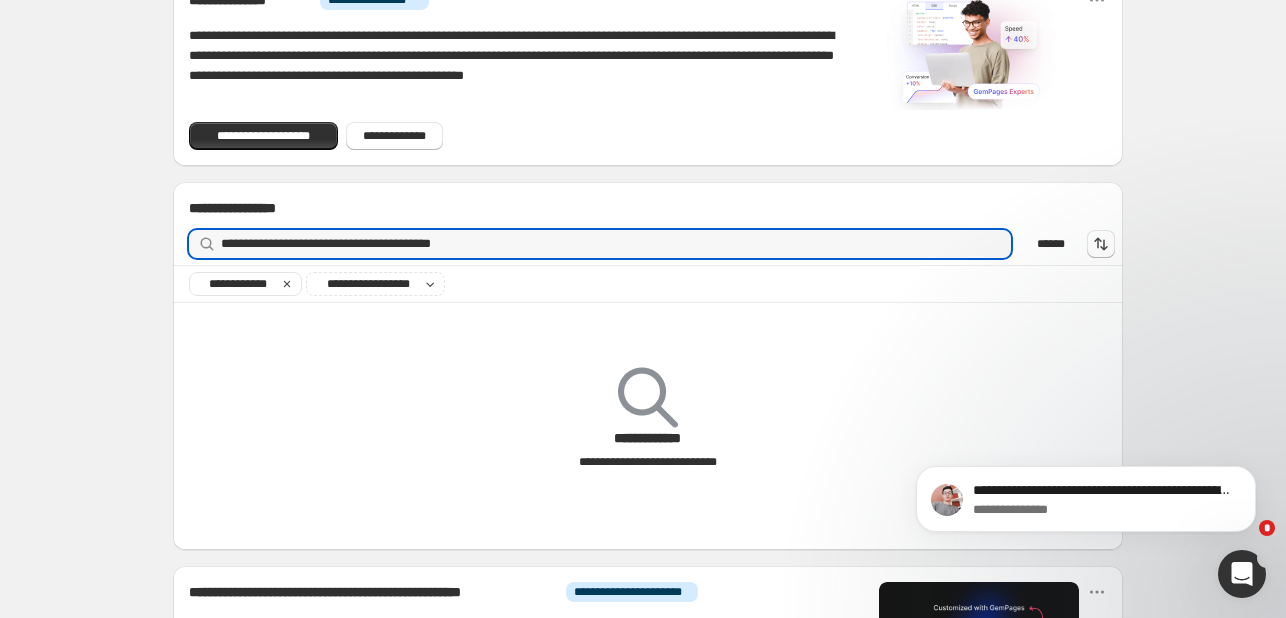 drag, startPoint x: 321, startPoint y: 238, endPoint x: 40, endPoint y: 253, distance: 281.4001 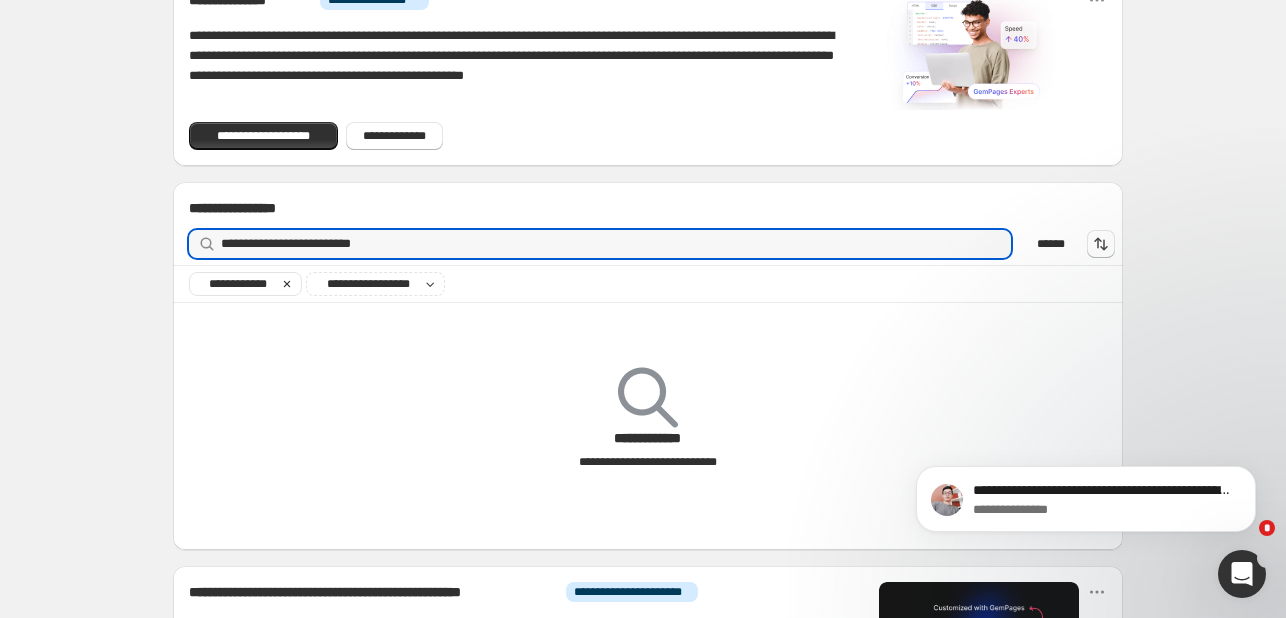 type on "**********" 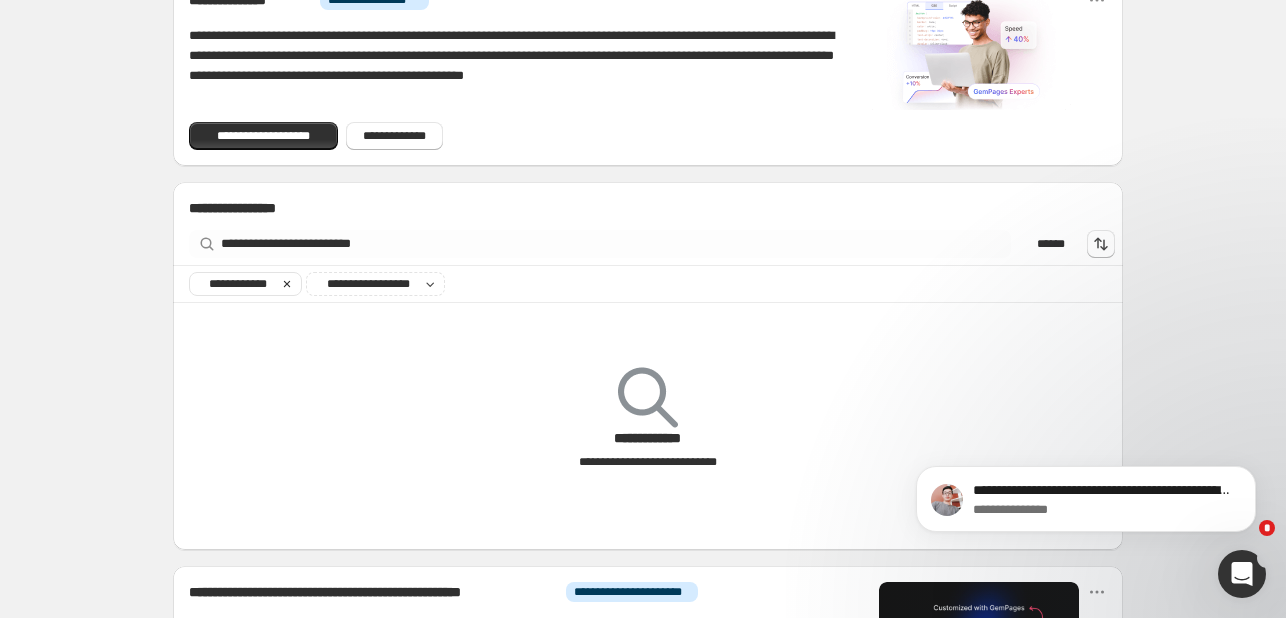 click 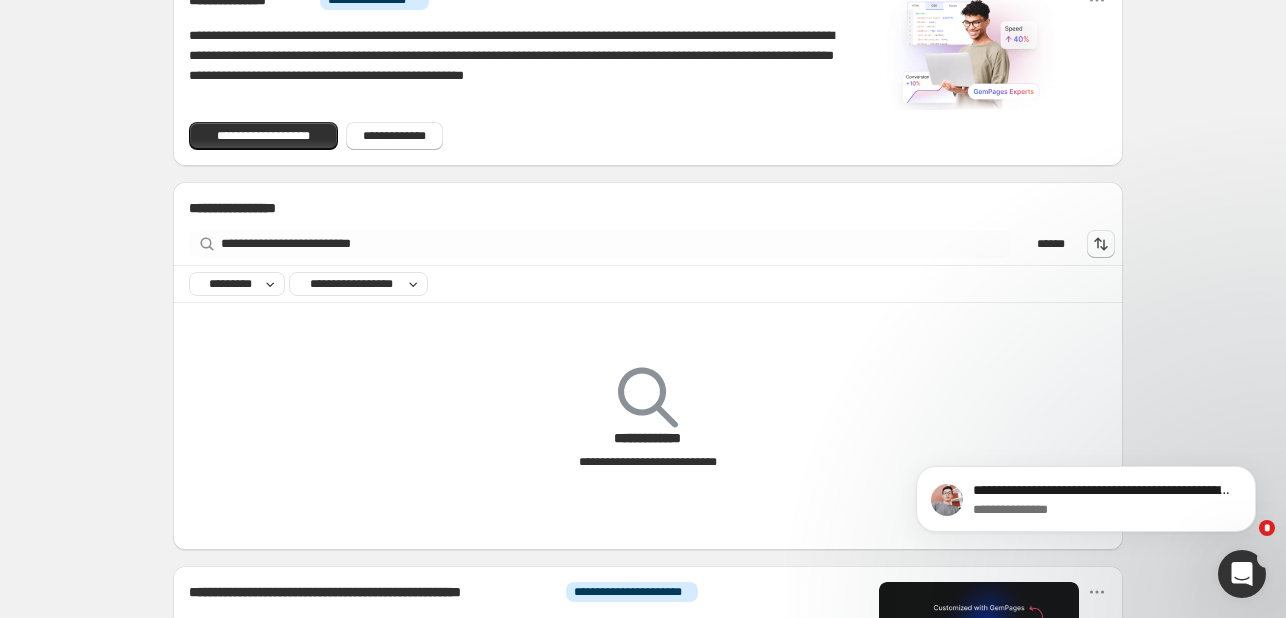 click 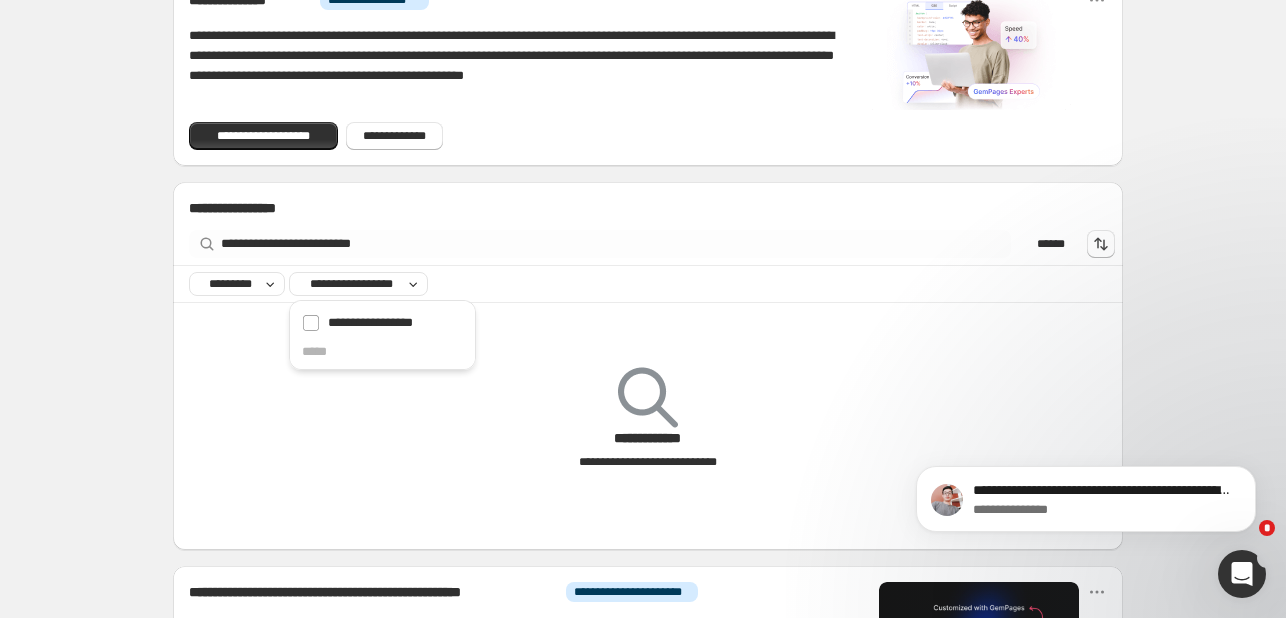 click 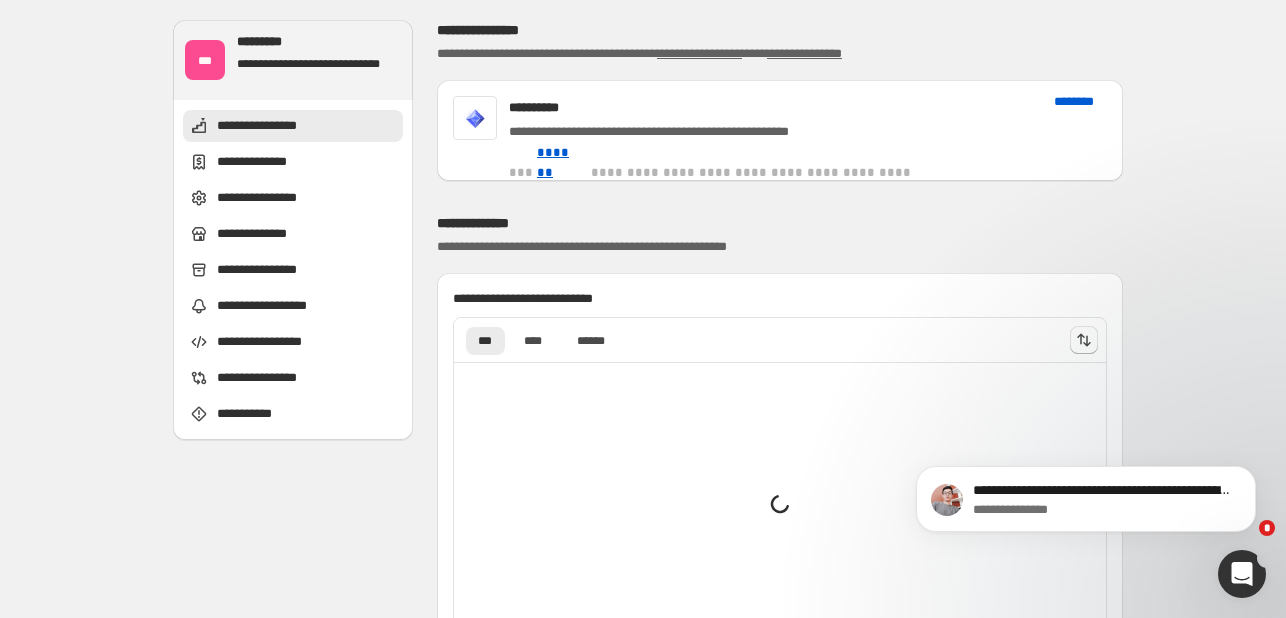 scroll, scrollTop: 0, scrollLeft: 0, axis: both 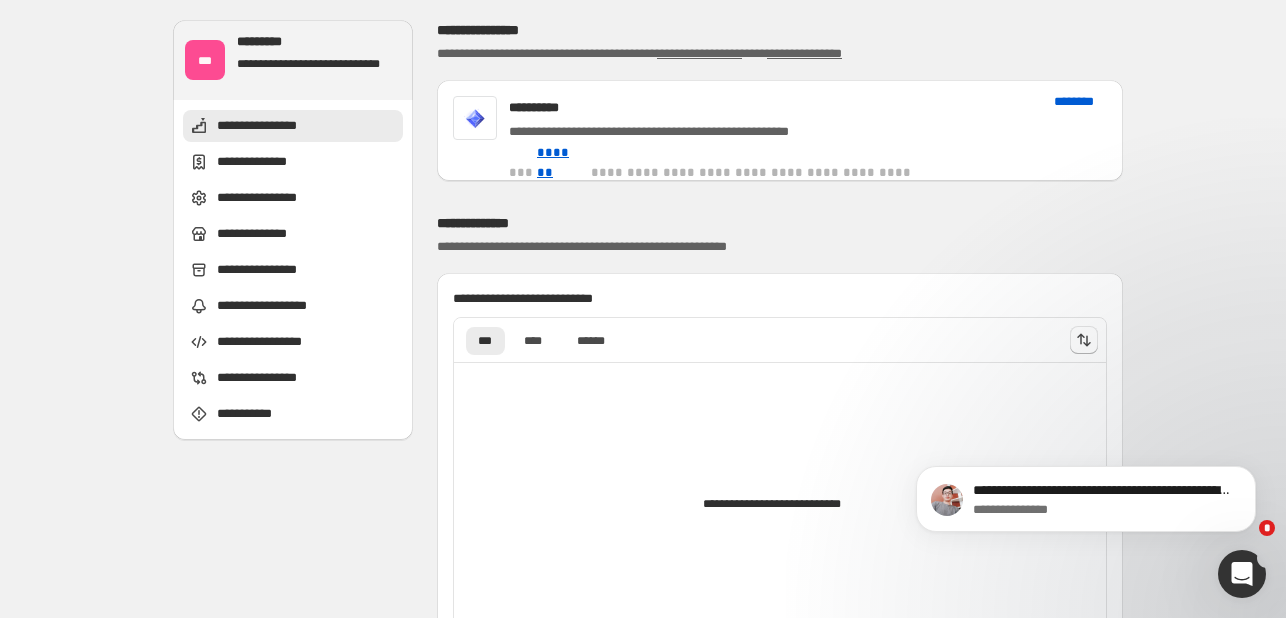 type on "[FIRST] [LAST]
[STREET]
[CITY]
[STATE]
[ZIP]
[COUNTRY]
[EMAIL]
[PHONE]
[SSN]
[DLN]
[CC]
[DOB]" 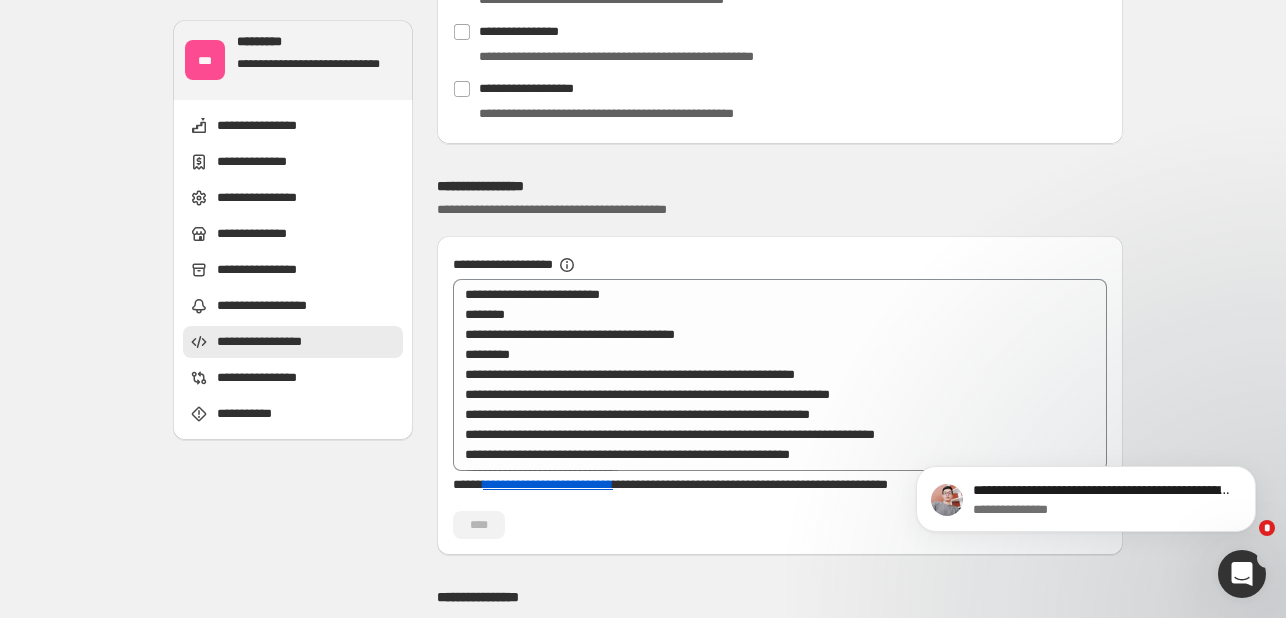 scroll, scrollTop: 2318, scrollLeft: 0, axis: vertical 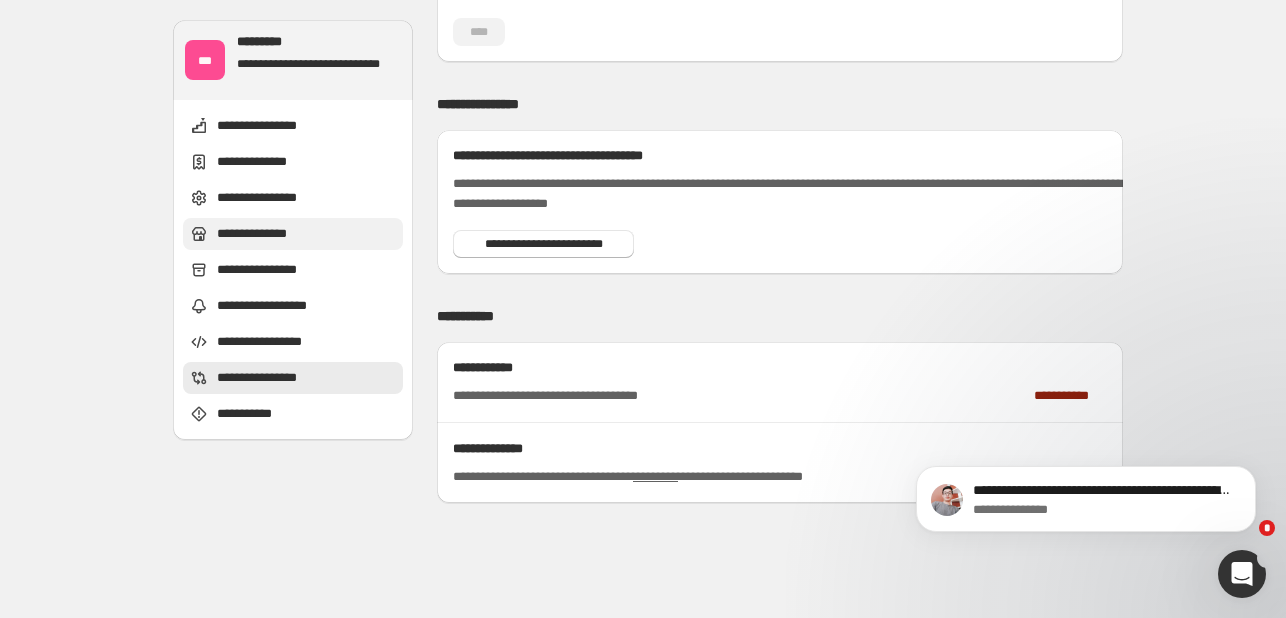 click on "**********" at bounding box center [260, 234] 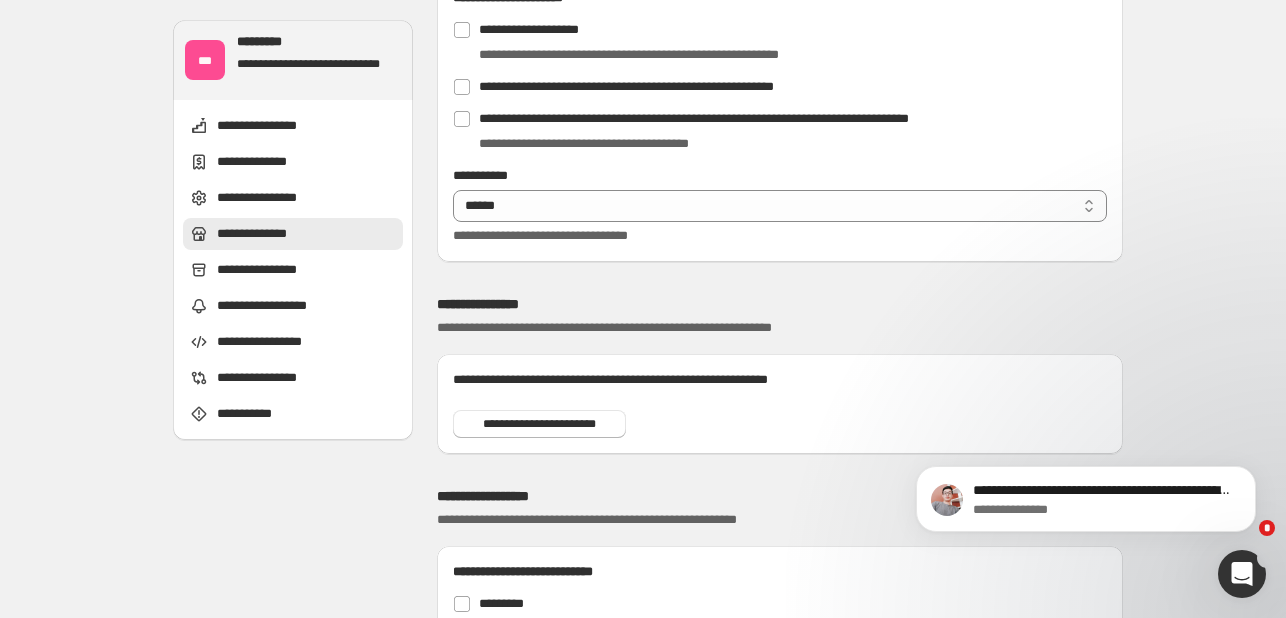 scroll, scrollTop: 1040, scrollLeft: 0, axis: vertical 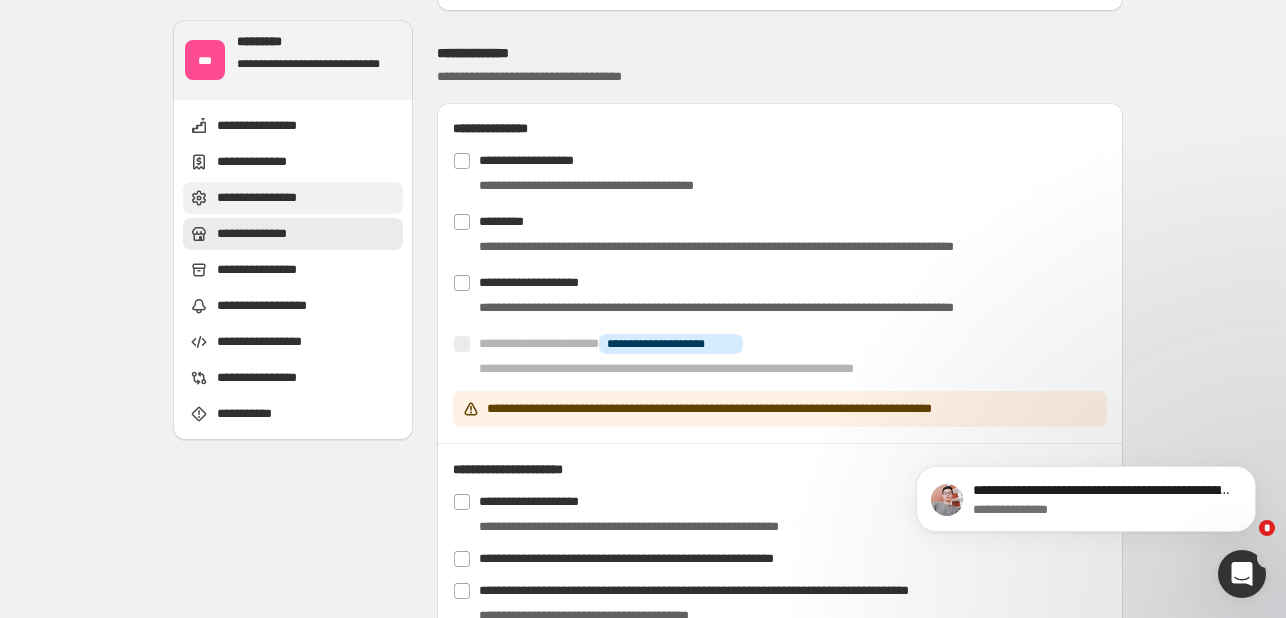 click on "**********" at bounding box center [293, 198] 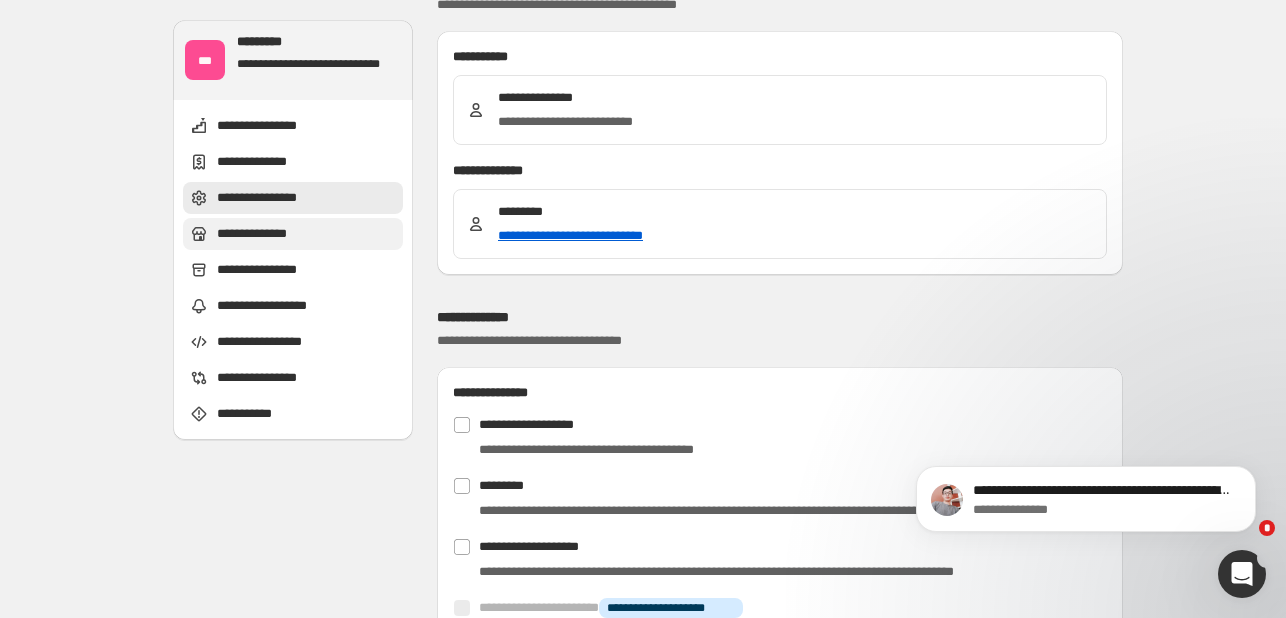 scroll, scrollTop: 706, scrollLeft: 0, axis: vertical 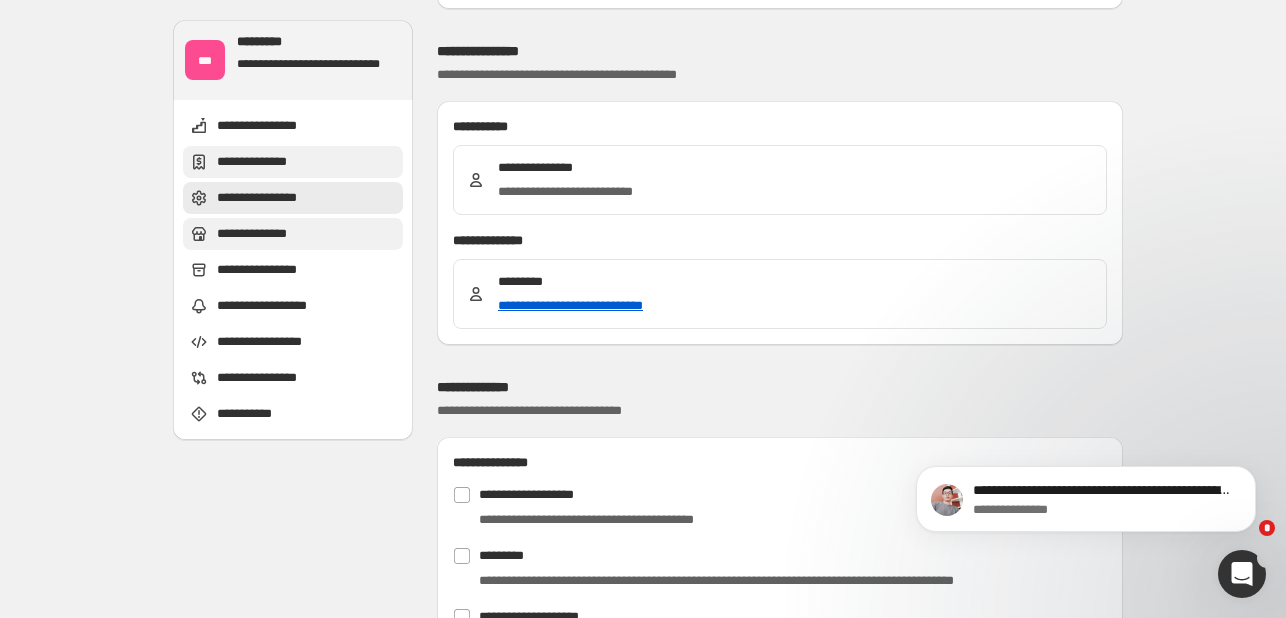 click on "**********" at bounding box center [267, 162] 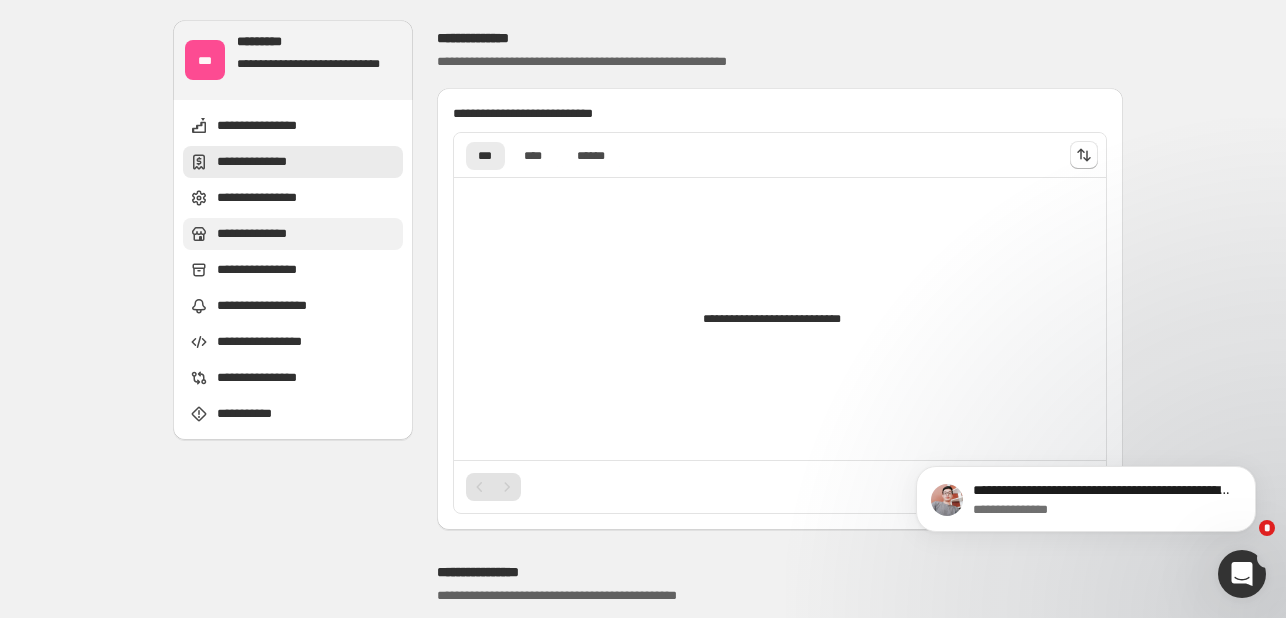 scroll, scrollTop: 172, scrollLeft: 0, axis: vertical 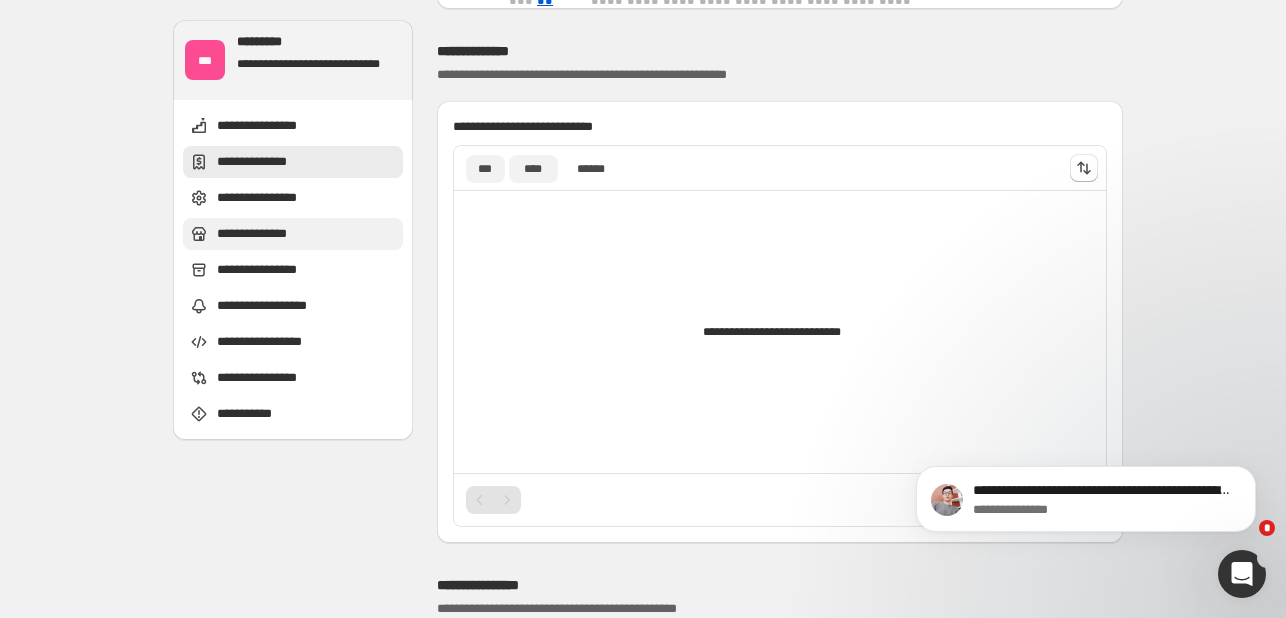 click on "****" at bounding box center [533, 169] 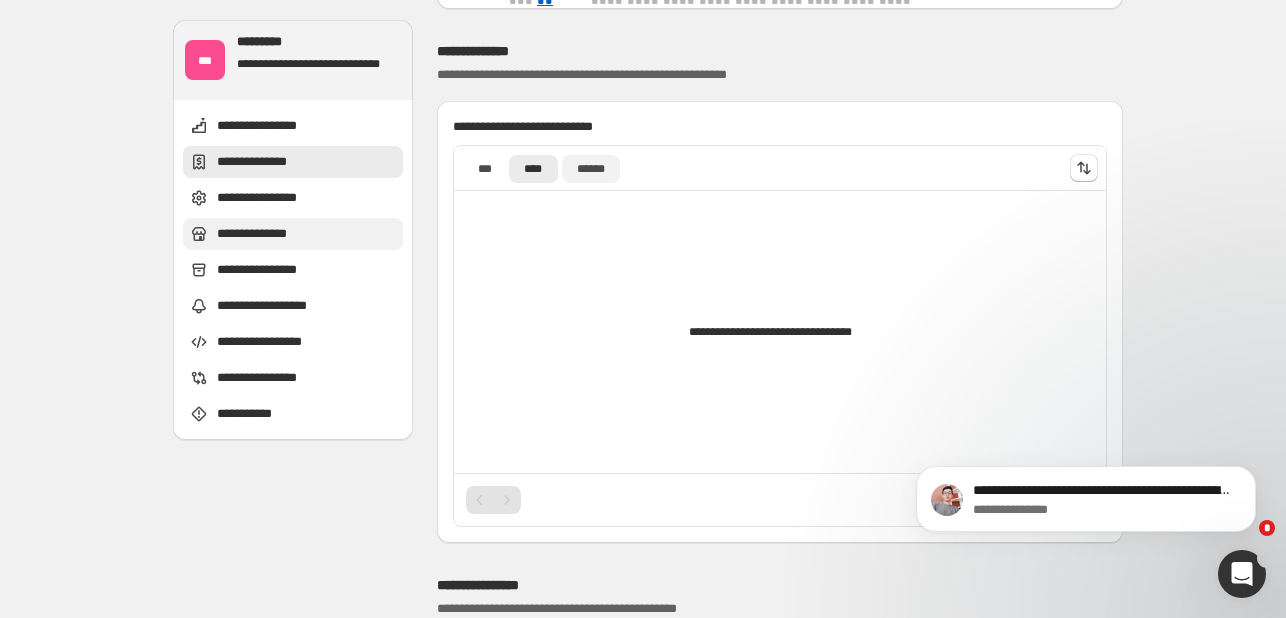 click on "******" at bounding box center (591, 169) 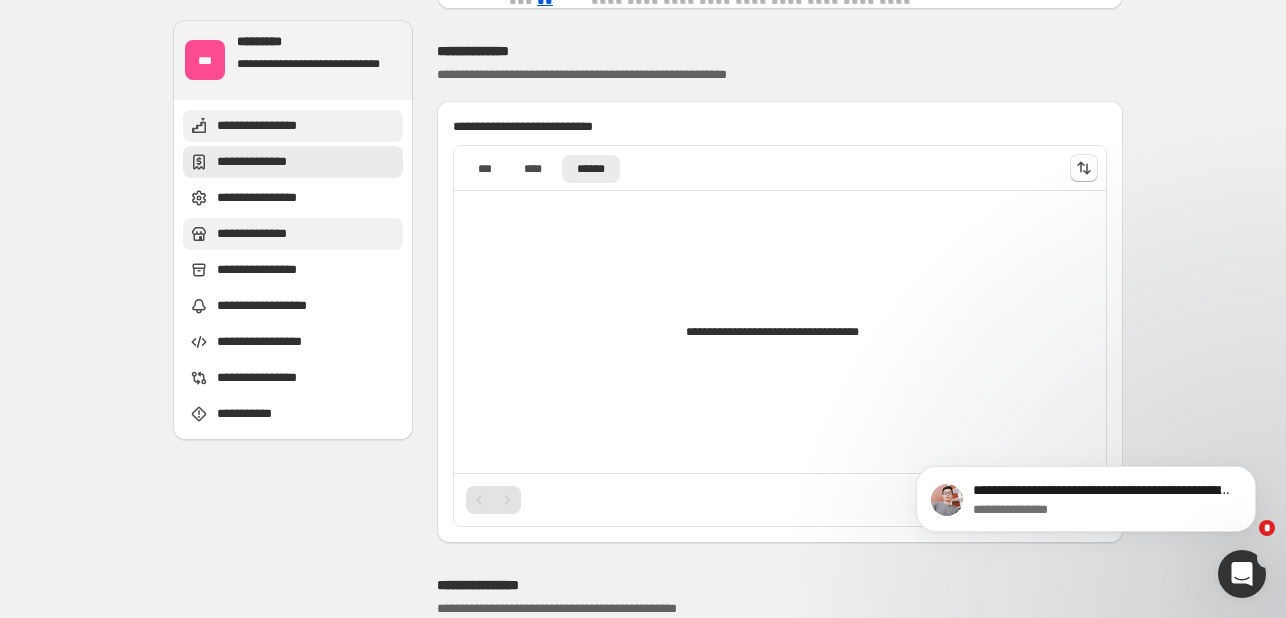 click on "**********" at bounding box center (268, 126) 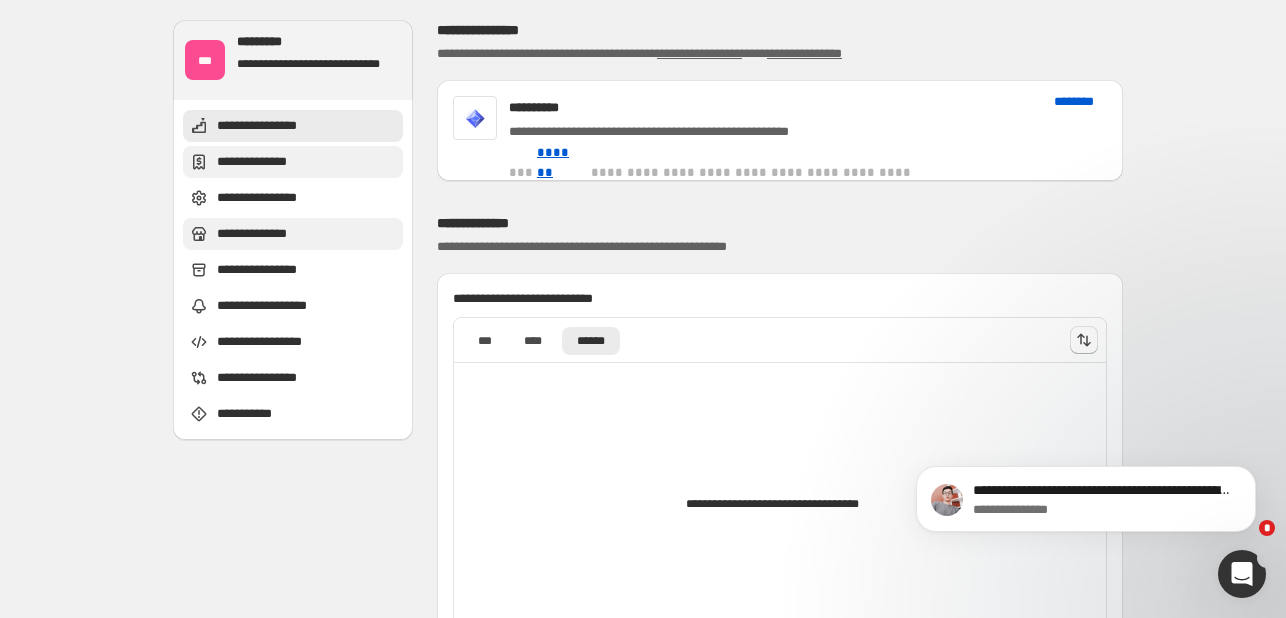 scroll, scrollTop: 0, scrollLeft: 0, axis: both 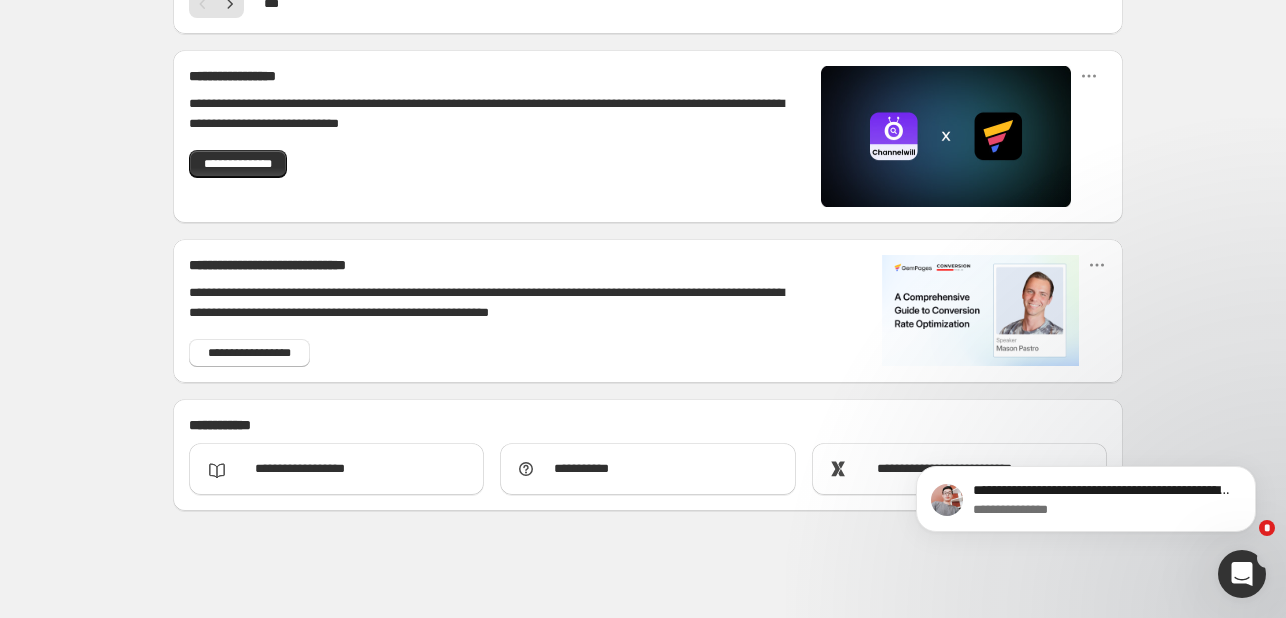 click 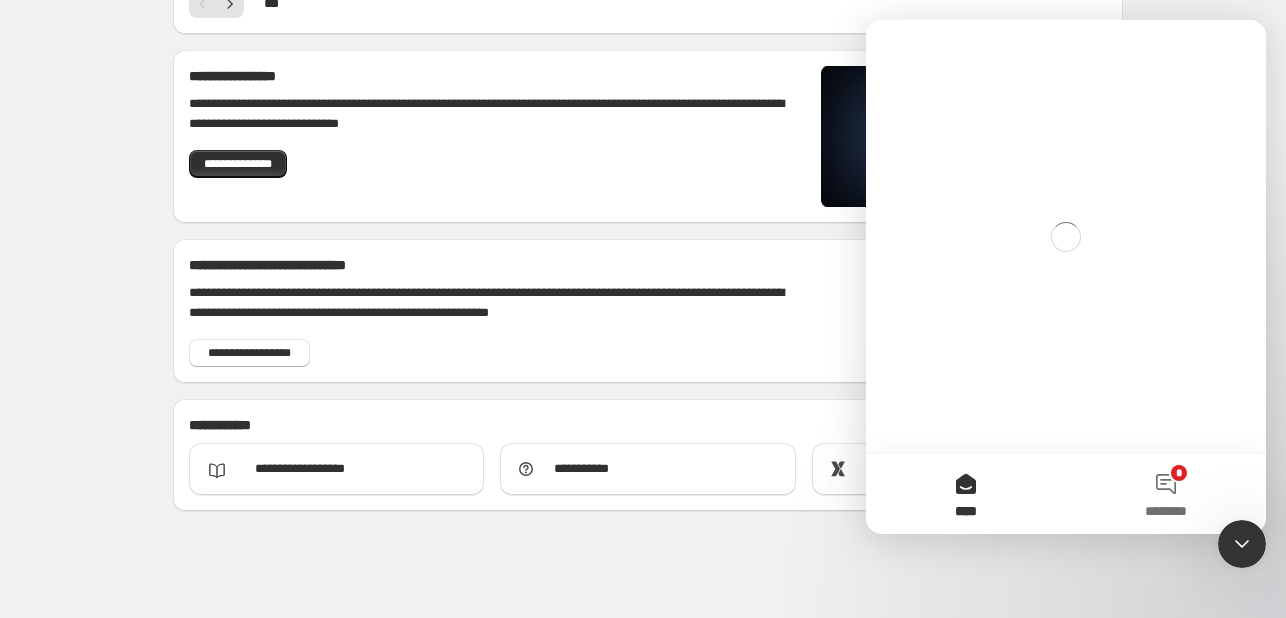 scroll, scrollTop: 0, scrollLeft: 0, axis: both 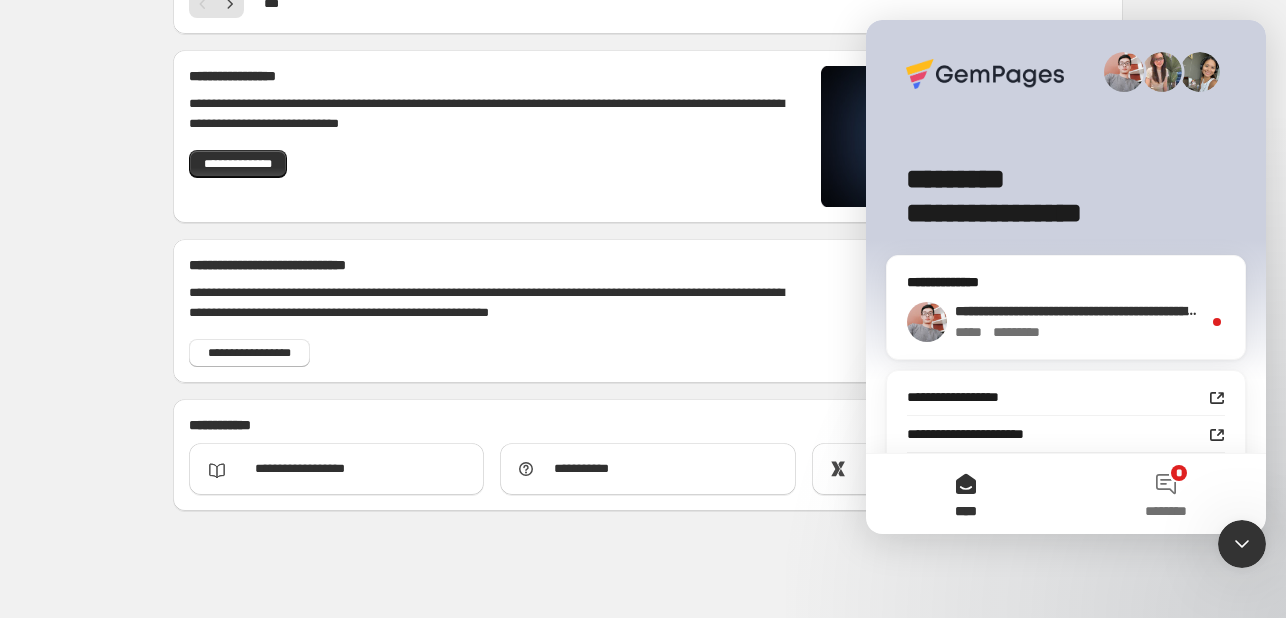 click on "***** * *******" at bounding box center (1078, 332) 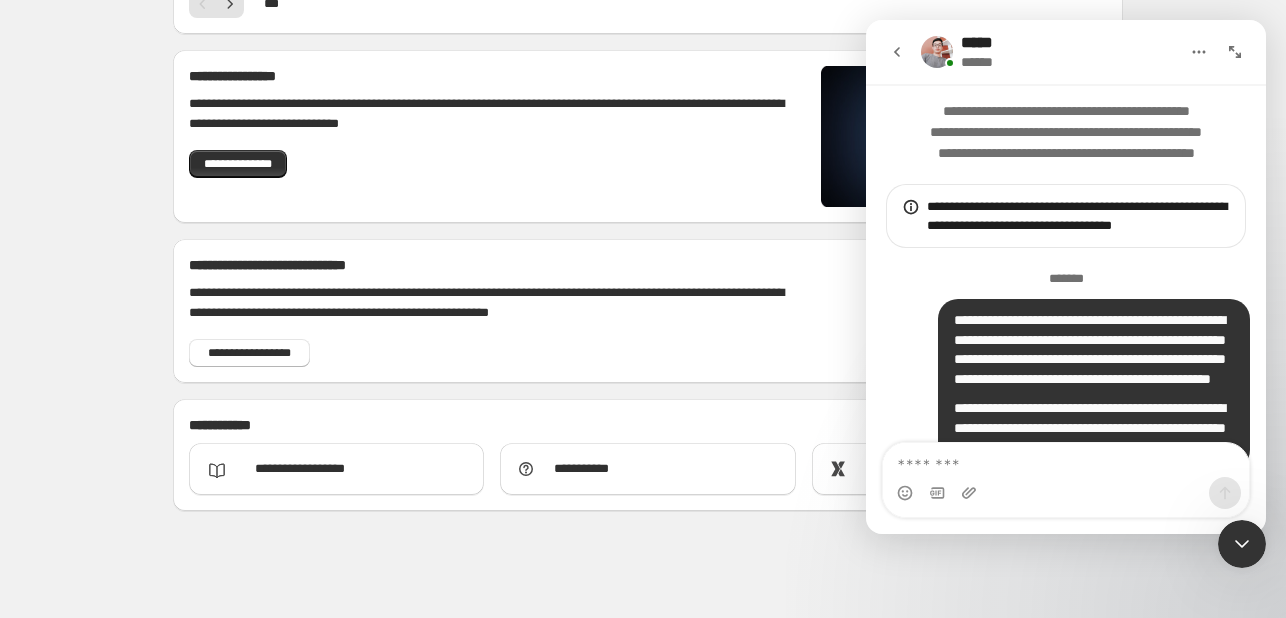 scroll, scrollTop: 2, scrollLeft: 0, axis: vertical 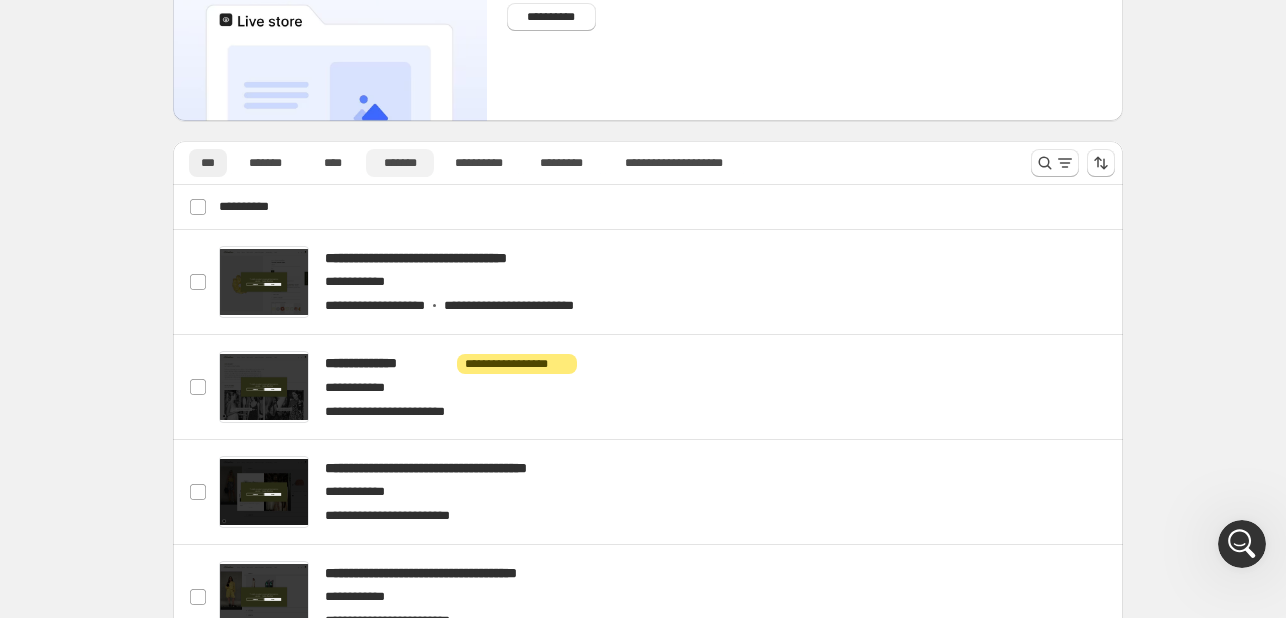 click on "*******" at bounding box center (400, 163) 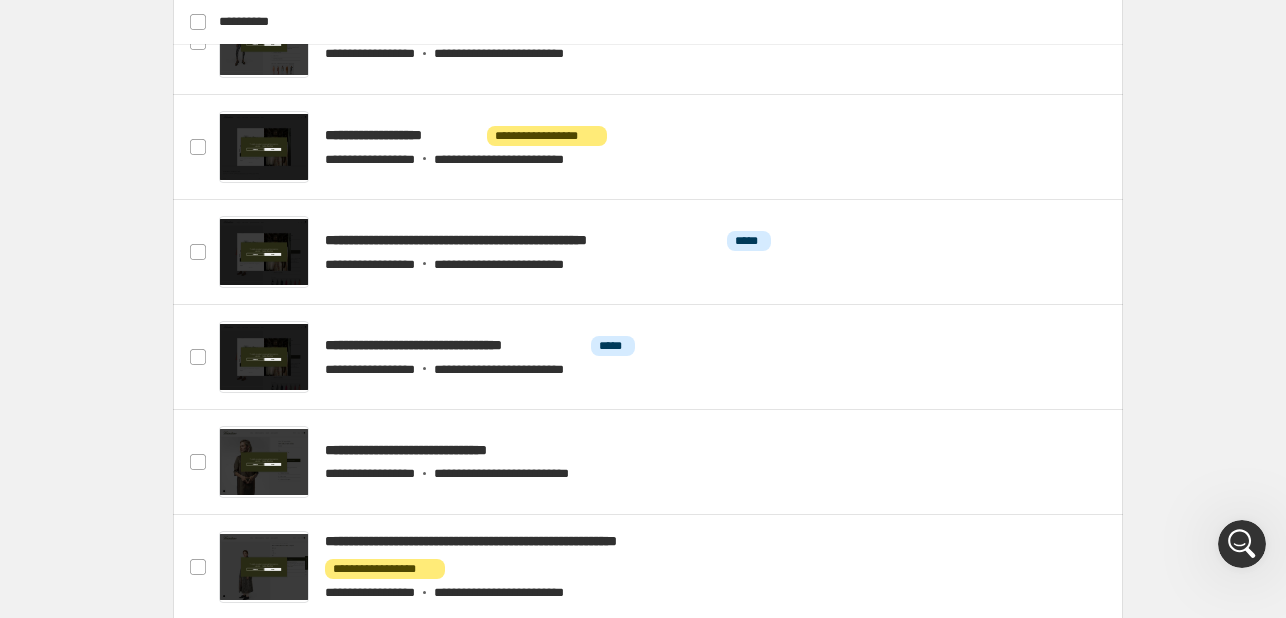 scroll, scrollTop: 812, scrollLeft: 0, axis: vertical 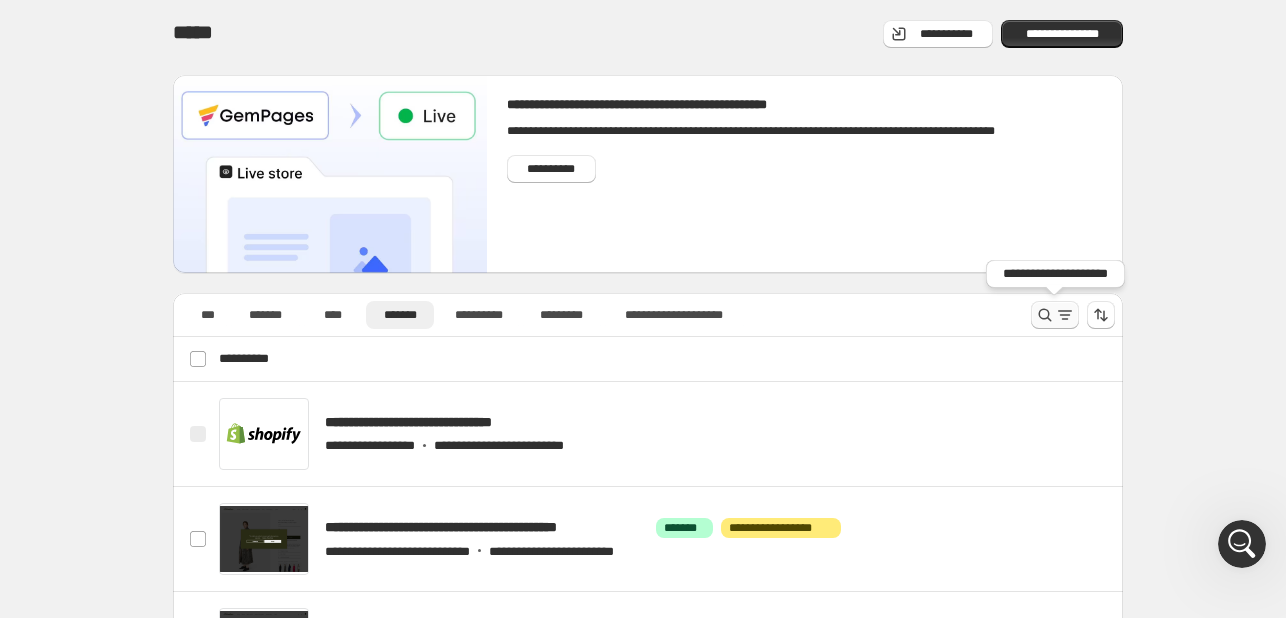 click 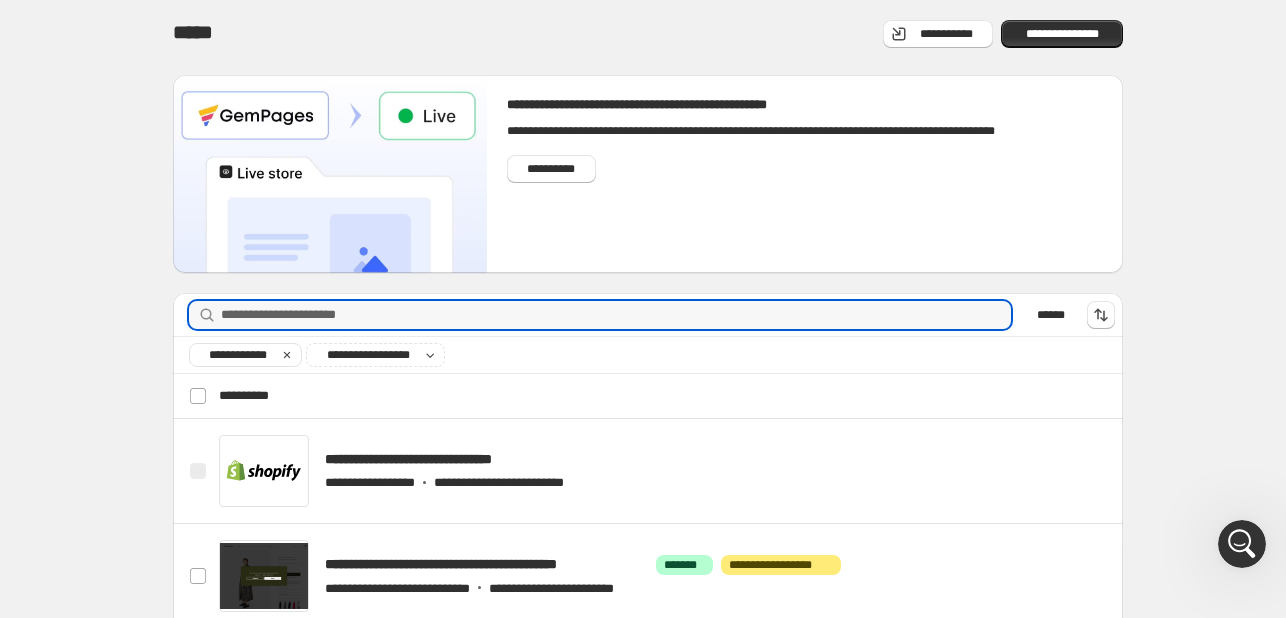 type on "**********" 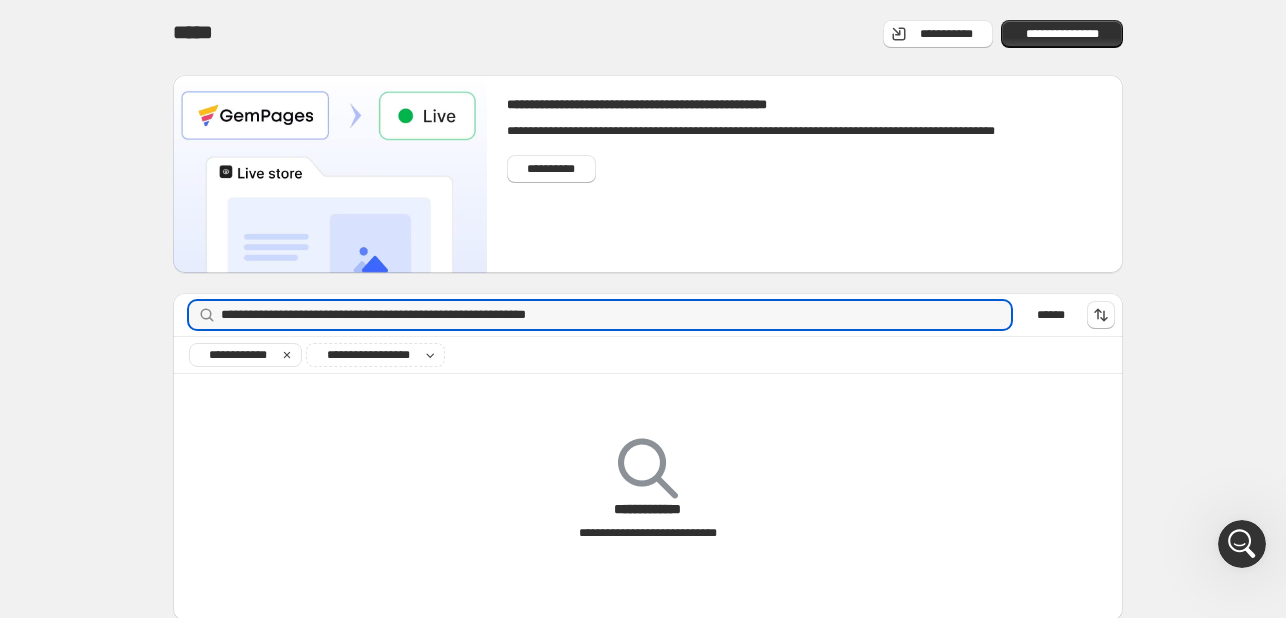 drag, startPoint x: 619, startPoint y: 308, endPoint x: 102, endPoint y: 327, distance: 517.349 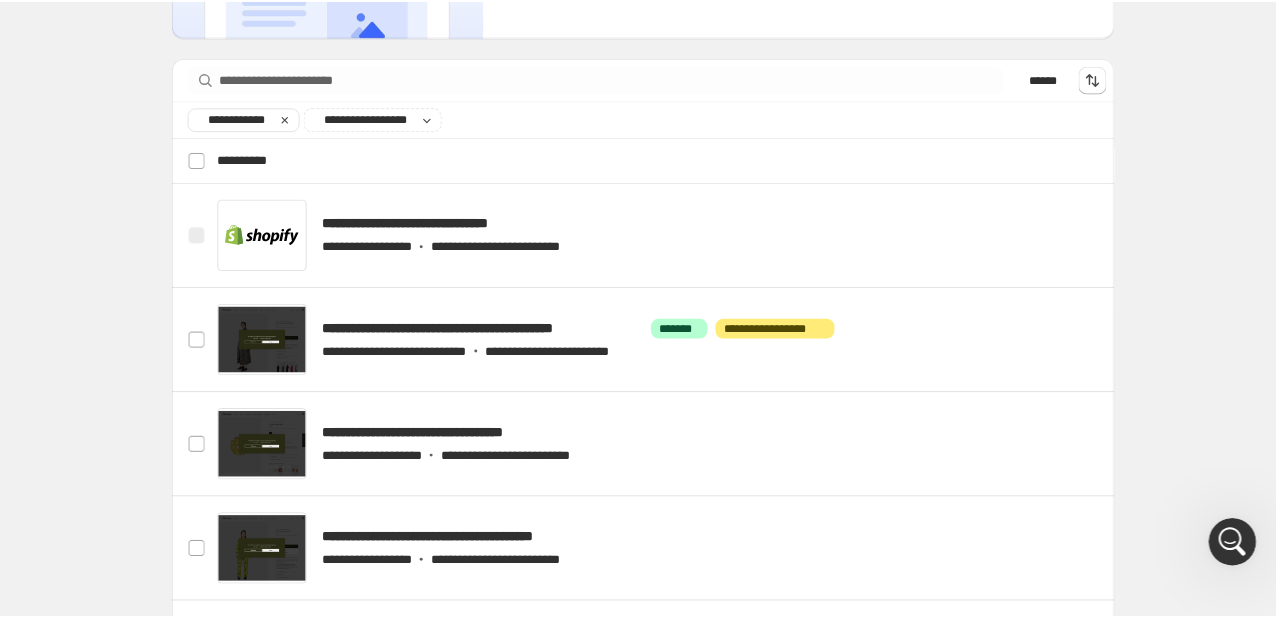 scroll, scrollTop: 0, scrollLeft: 0, axis: both 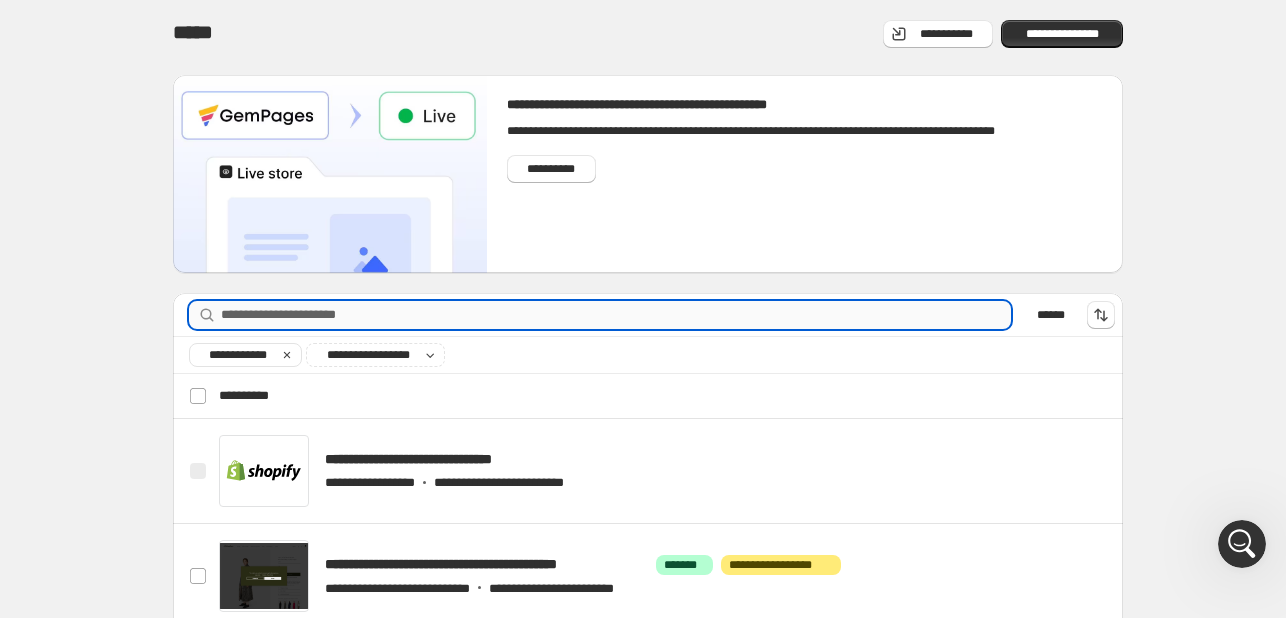 click on "**********" at bounding box center [616, 315] 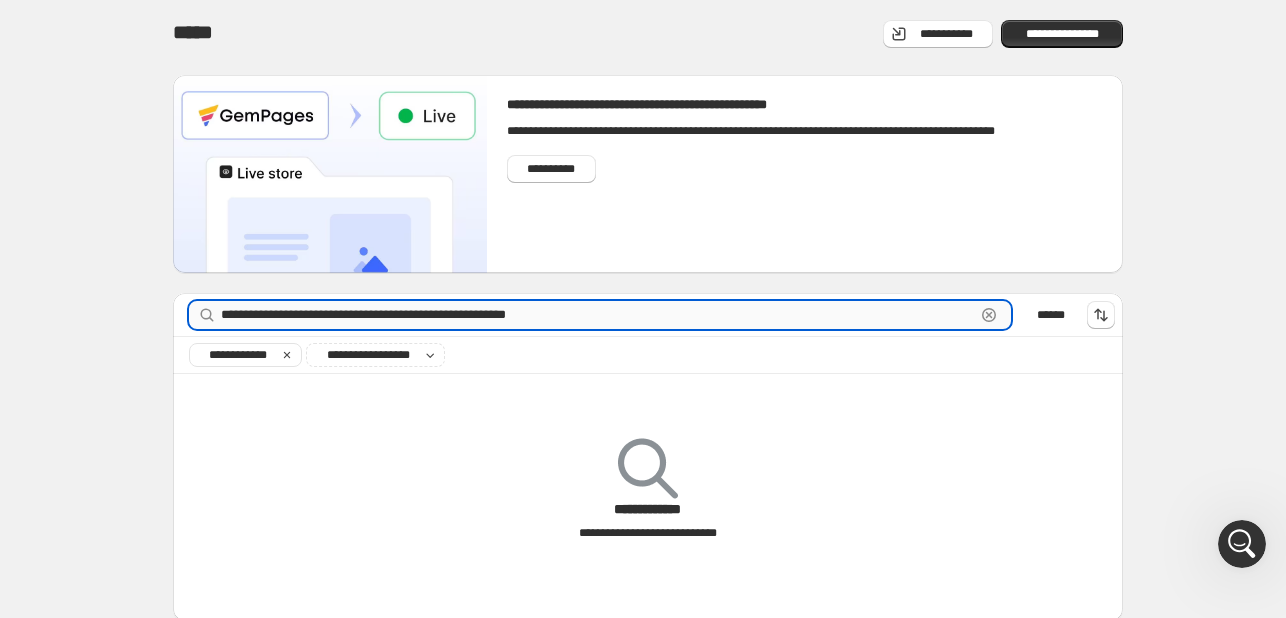 drag, startPoint x: 609, startPoint y: 322, endPoint x: 221, endPoint y: 303, distance: 388.46494 